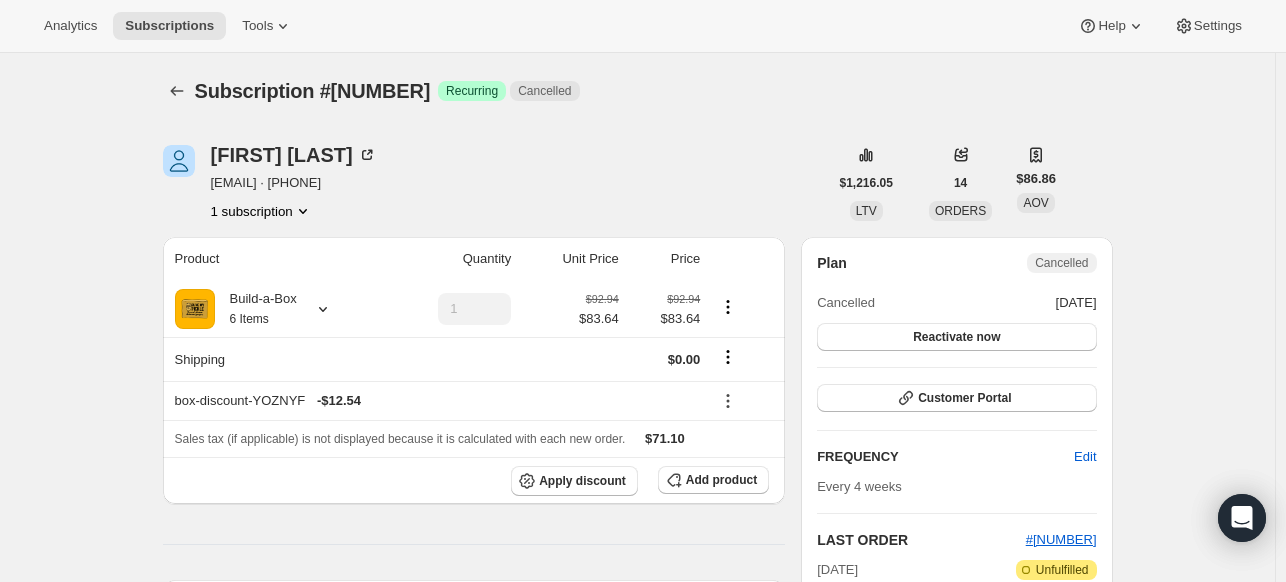 scroll, scrollTop: 200, scrollLeft: 0, axis: vertical 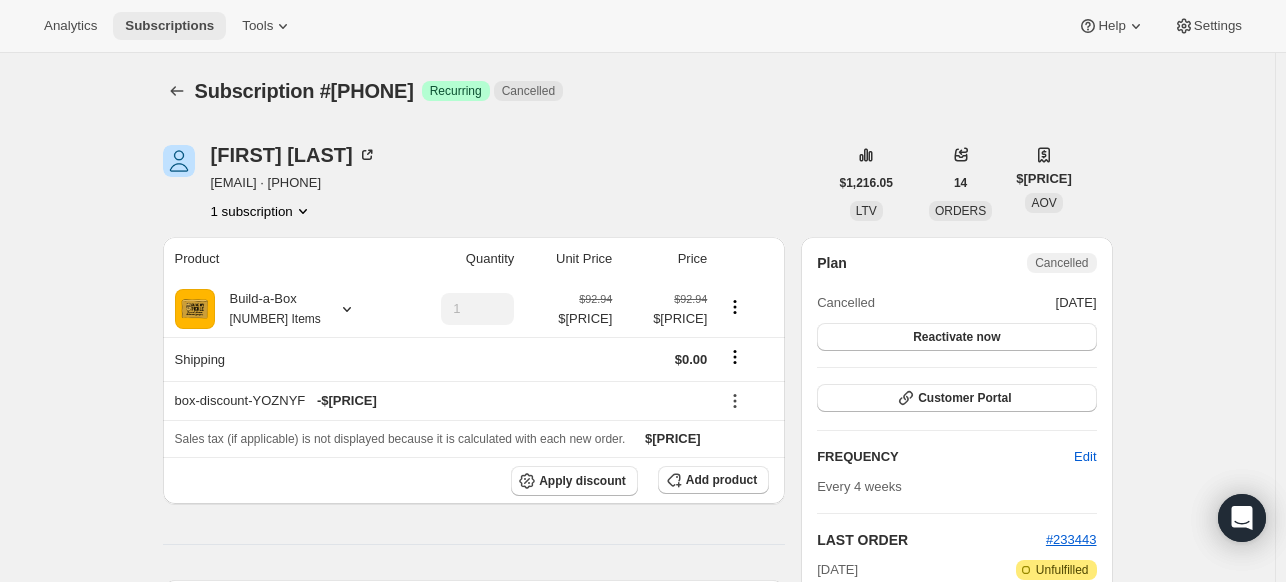 click on "Subscriptions" at bounding box center [169, 26] 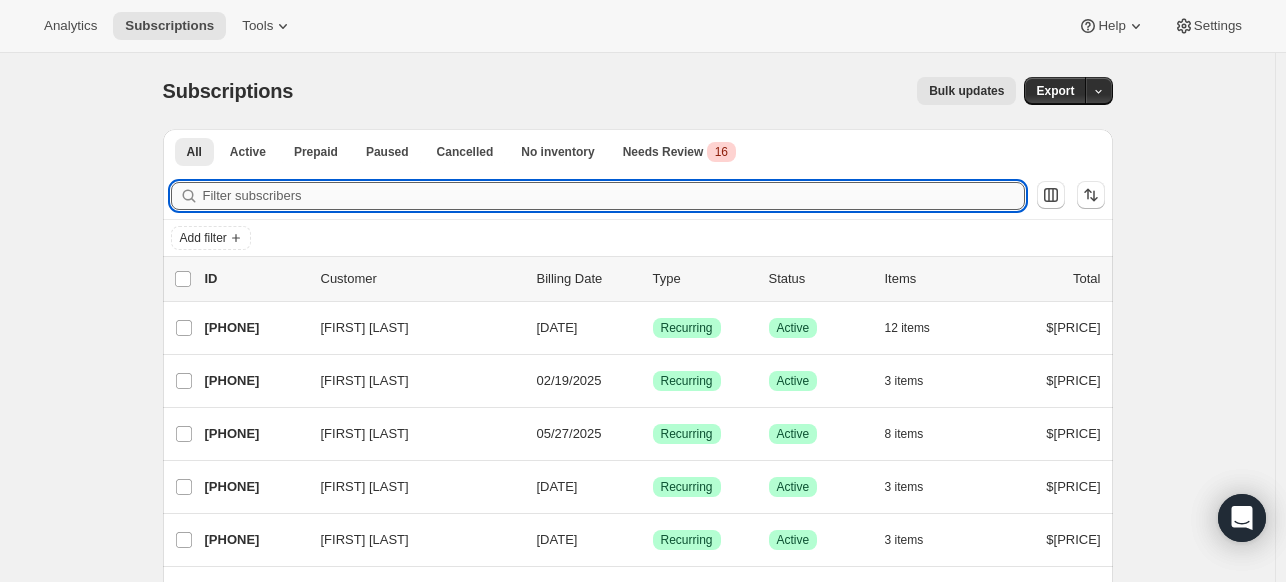 click on "Filter subscribers" at bounding box center (614, 196) 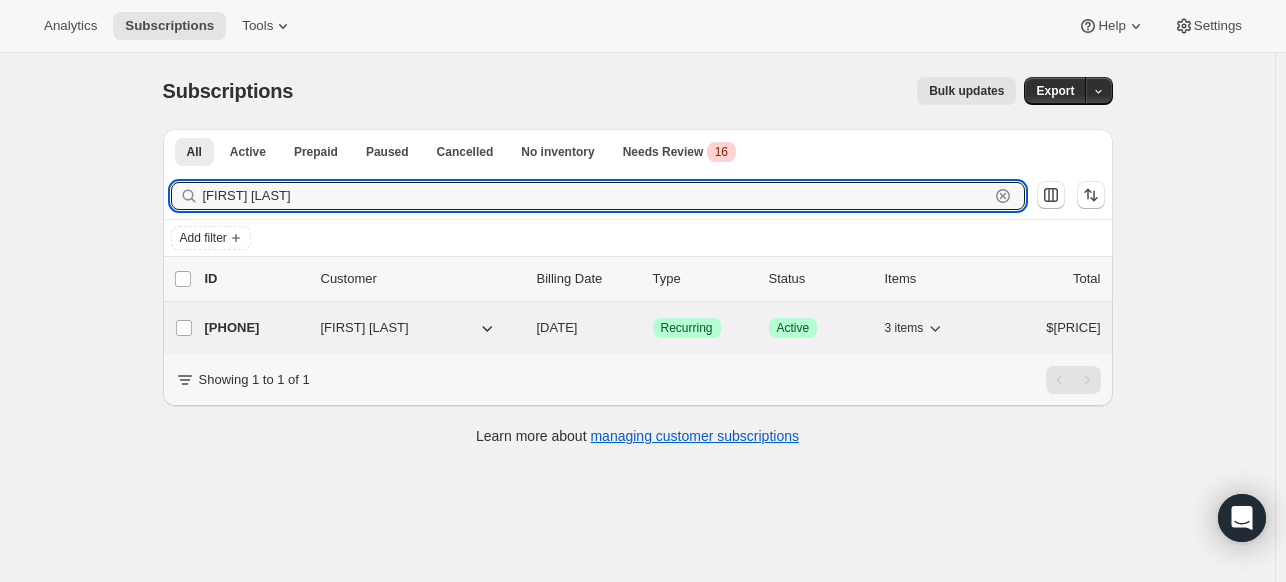 type on "[FIRST] [LAST]" 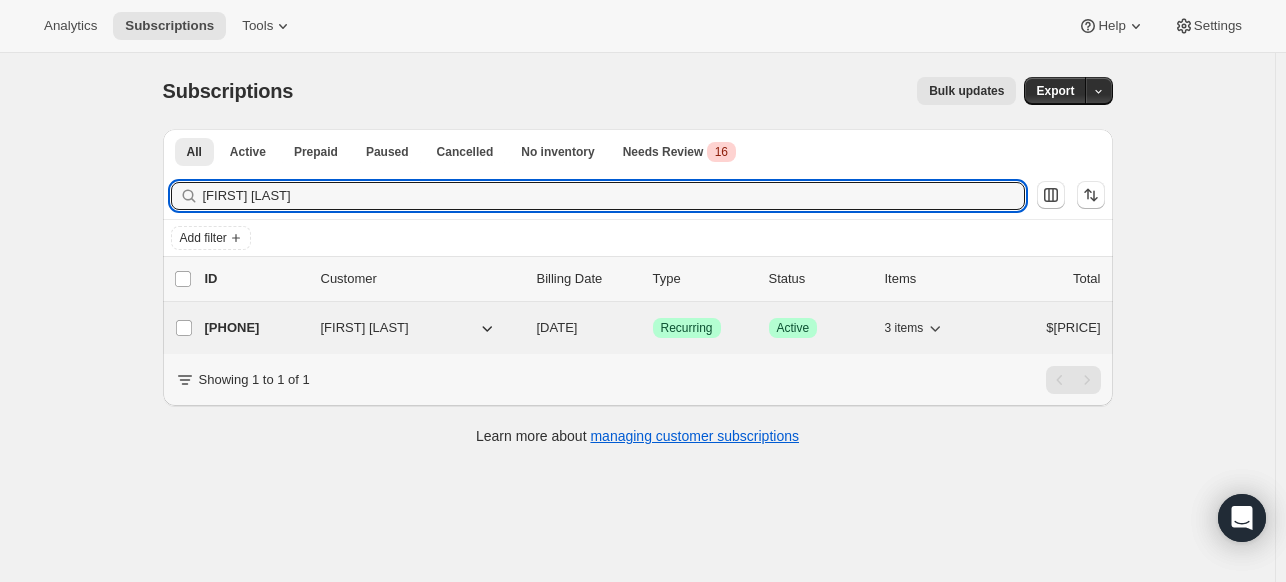 click on "[PHONE]" at bounding box center [255, 328] 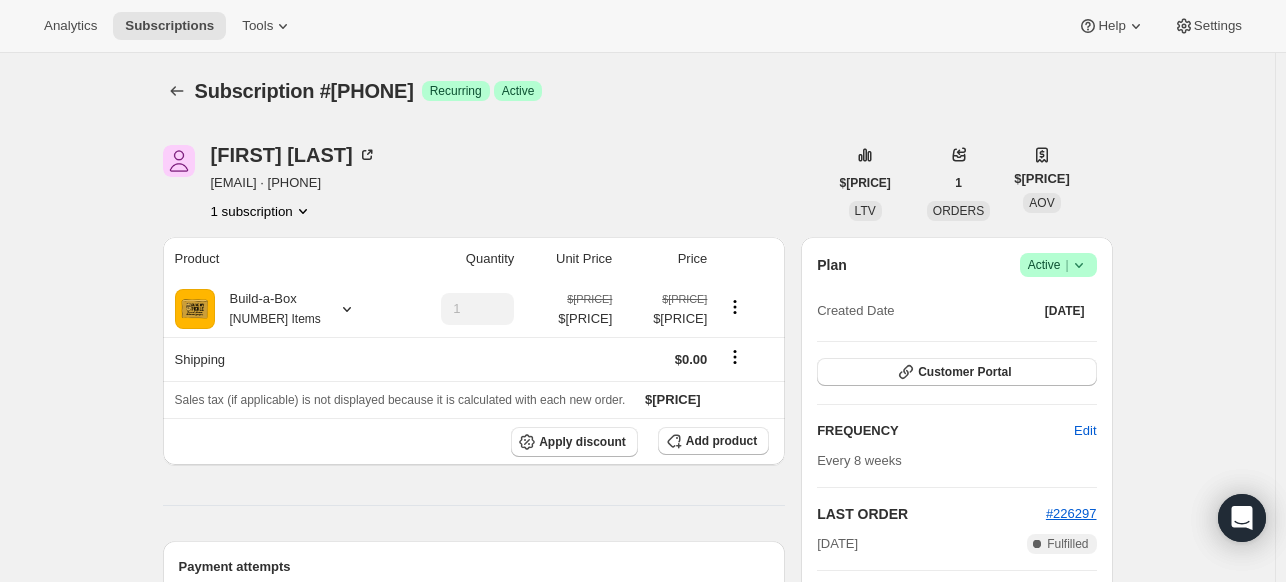 click at bounding box center [1079, 265] 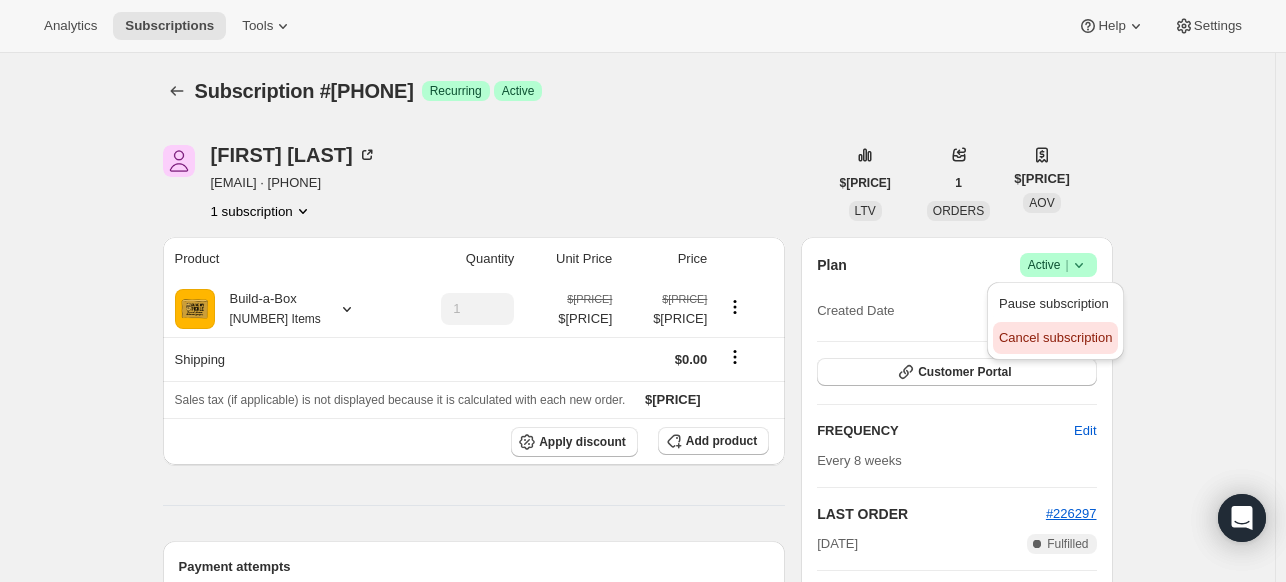 click on "Cancel subscription" at bounding box center [1055, 337] 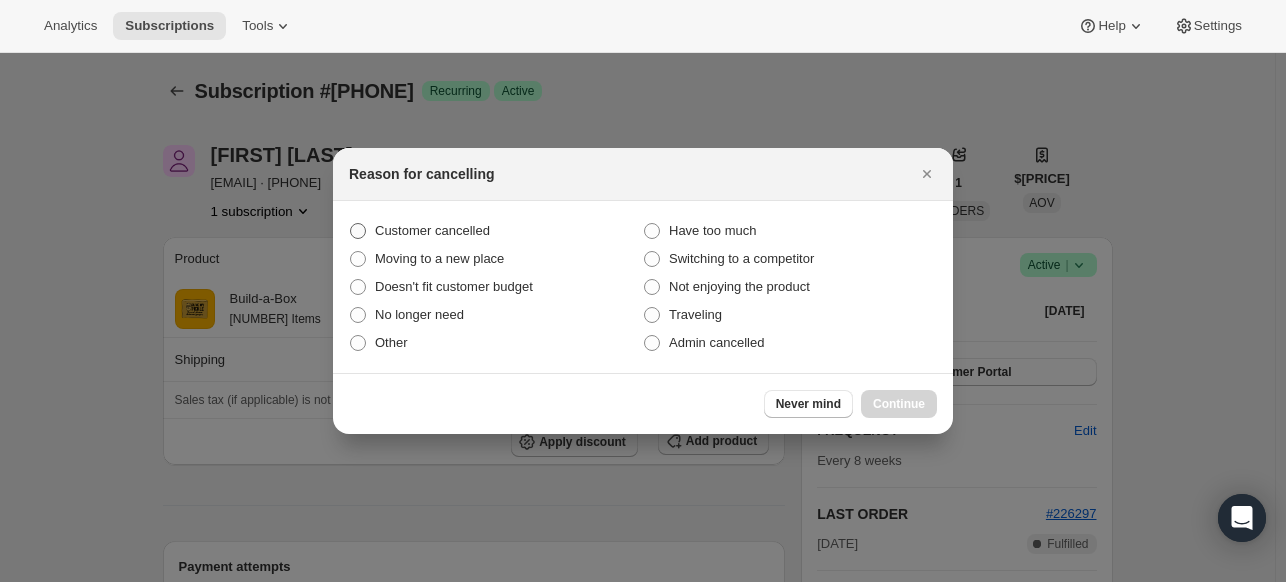 click on "Customer cancelled" at bounding box center [432, 230] 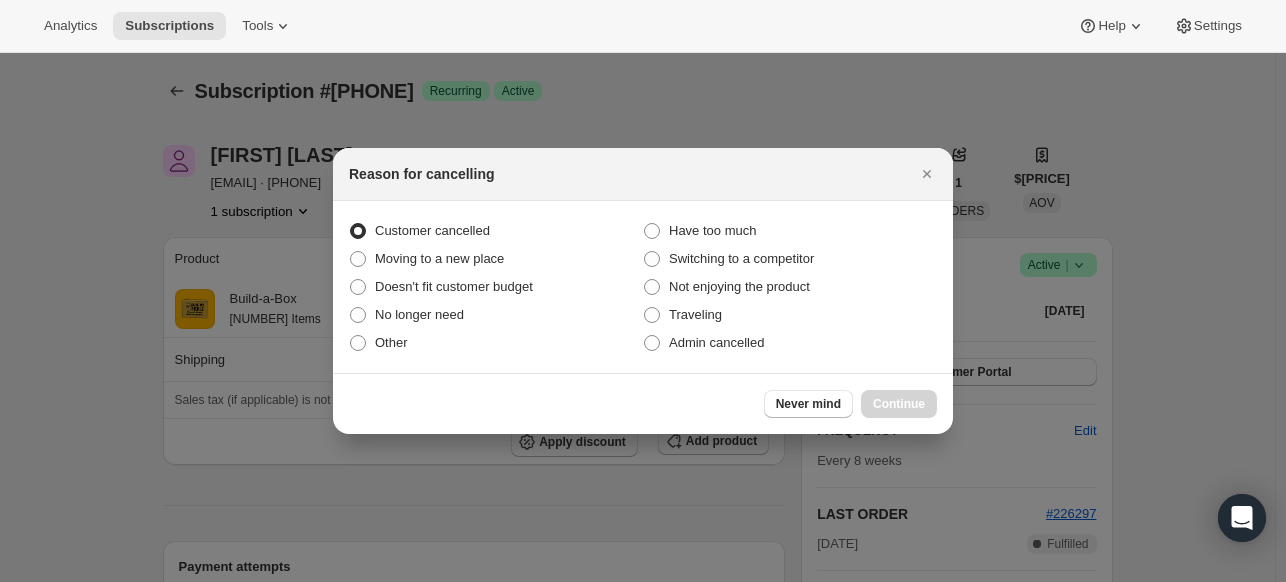 radio on "true" 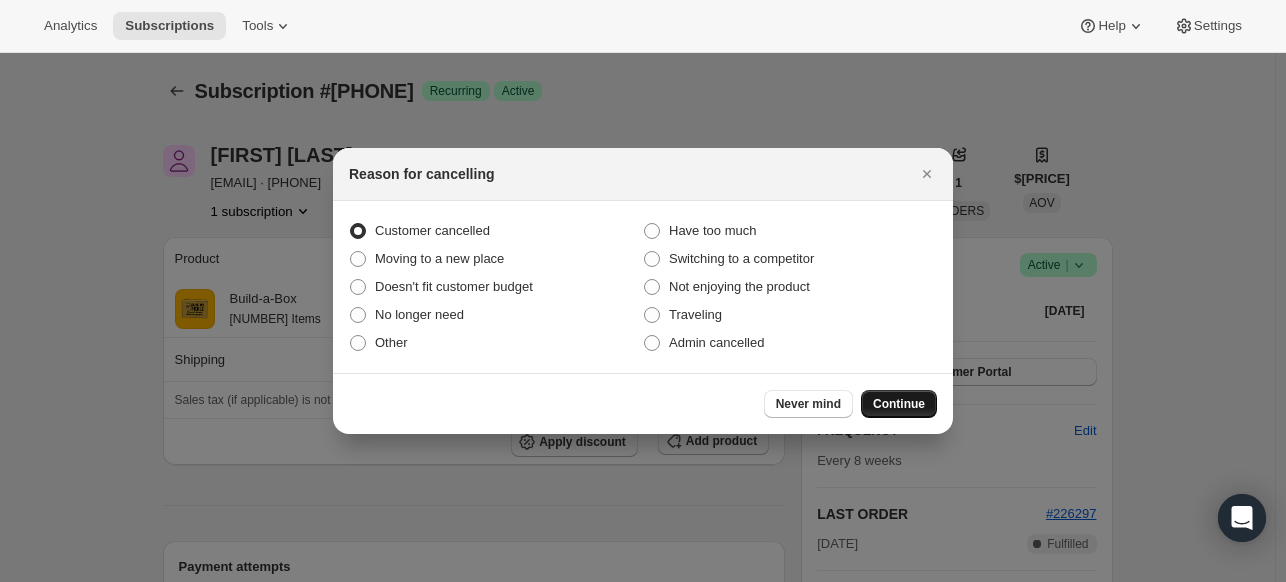 click on "Continue" at bounding box center (899, 404) 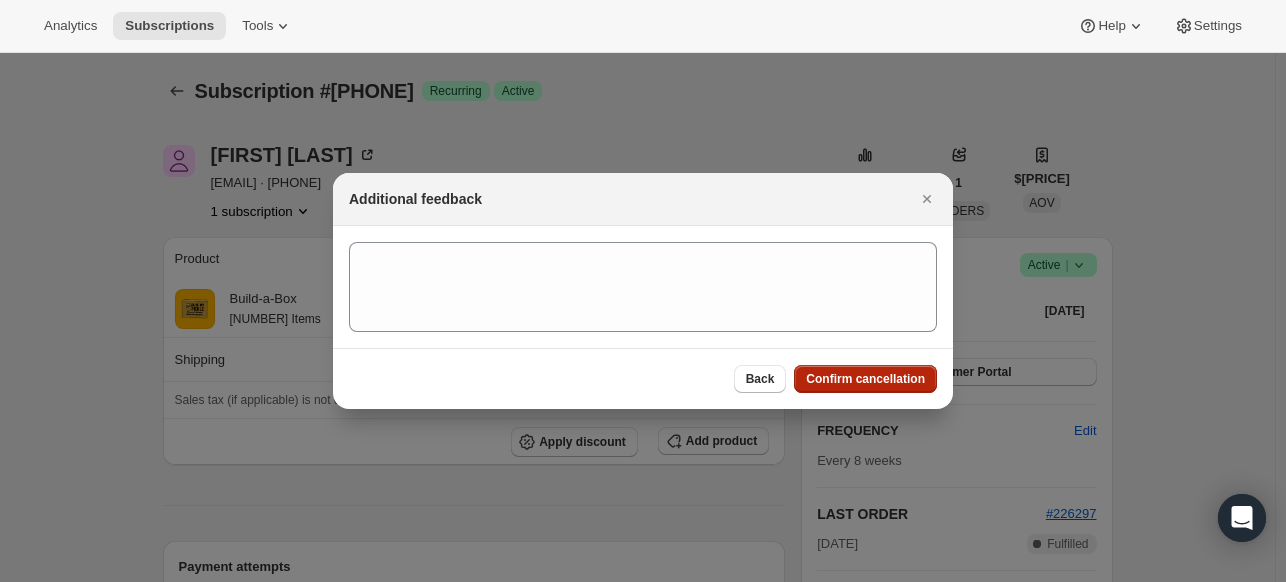 click on "Confirm cancellation" at bounding box center (865, 379) 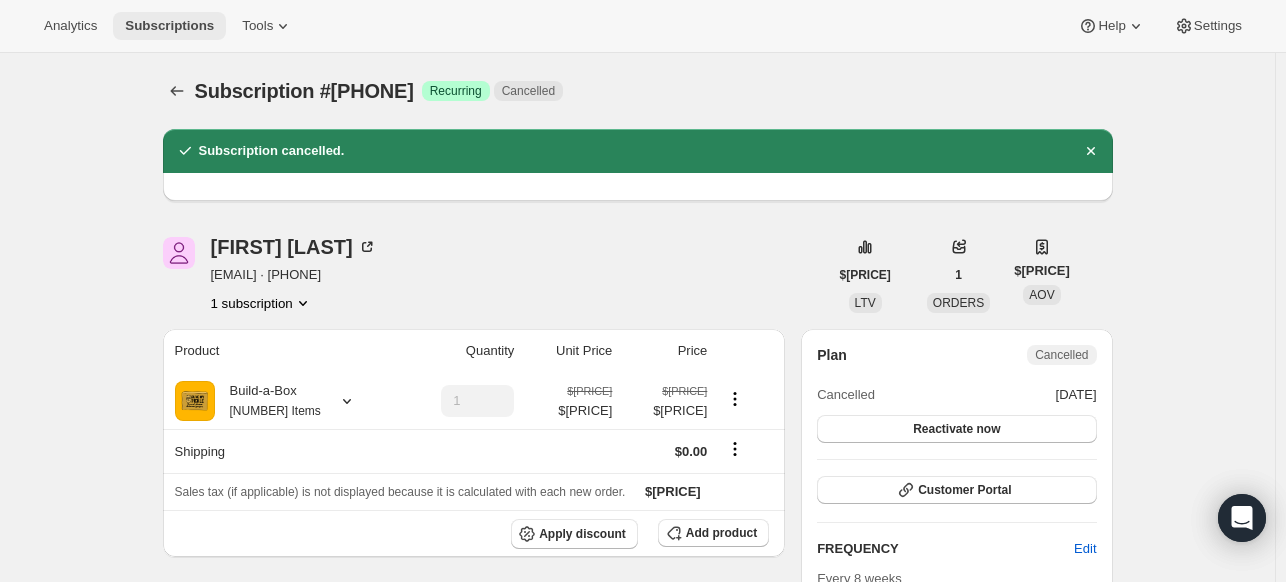 click on "Subscriptions" at bounding box center (169, 26) 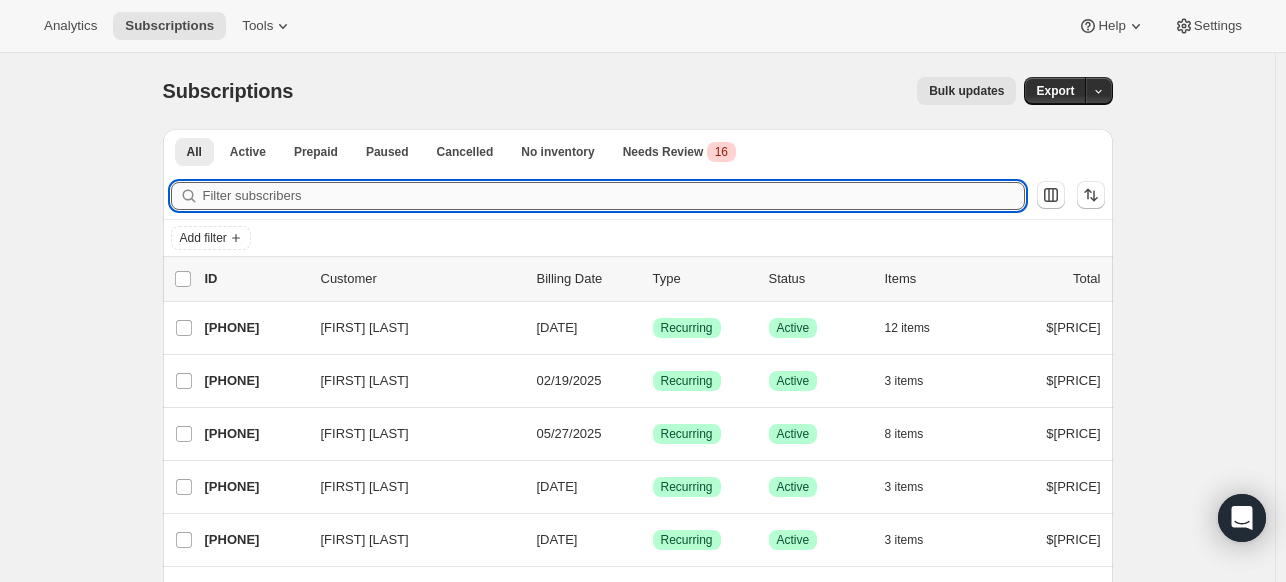 click on "Filter subscribers" at bounding box center (614, 196) 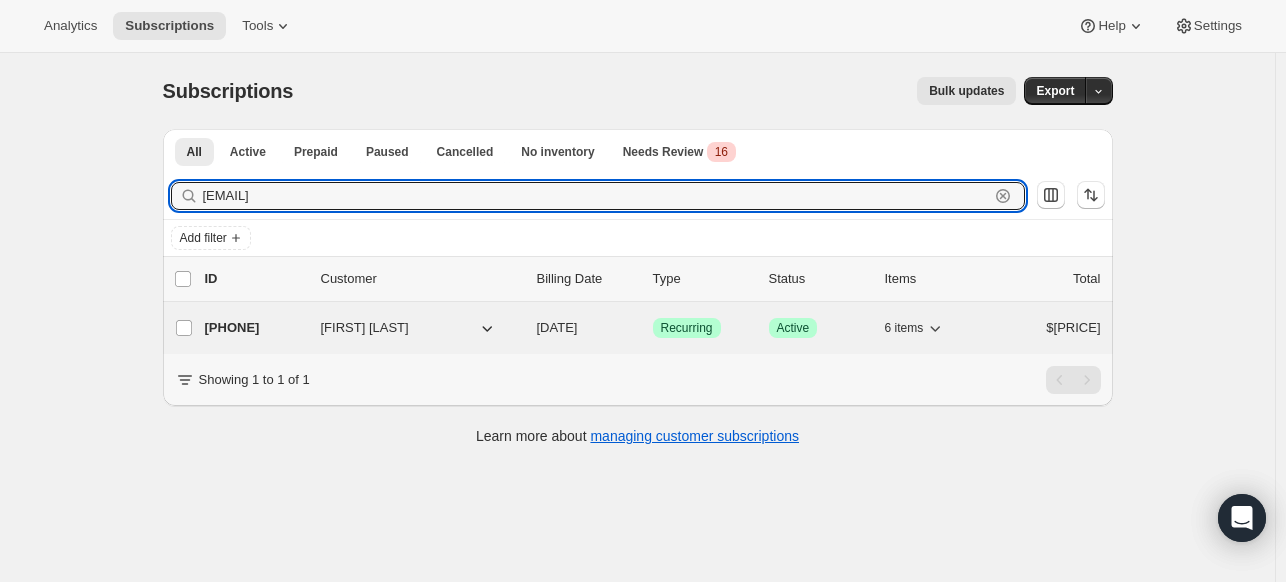 type on "[EMAIL]" 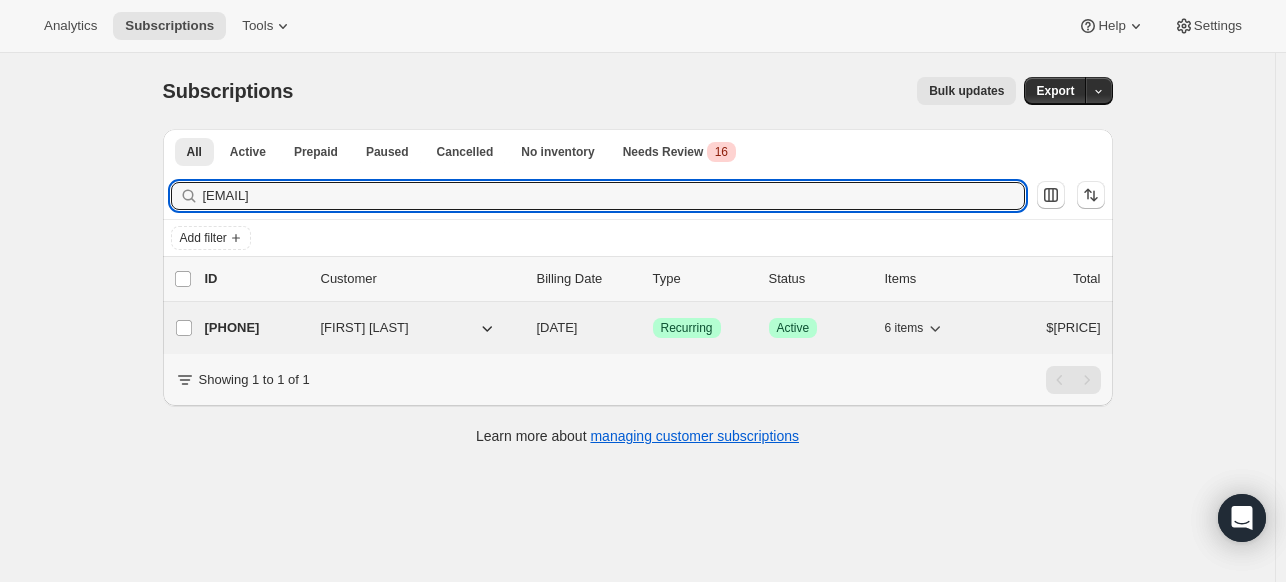 click on "[PHONE]" at bounding box center [255, 328] 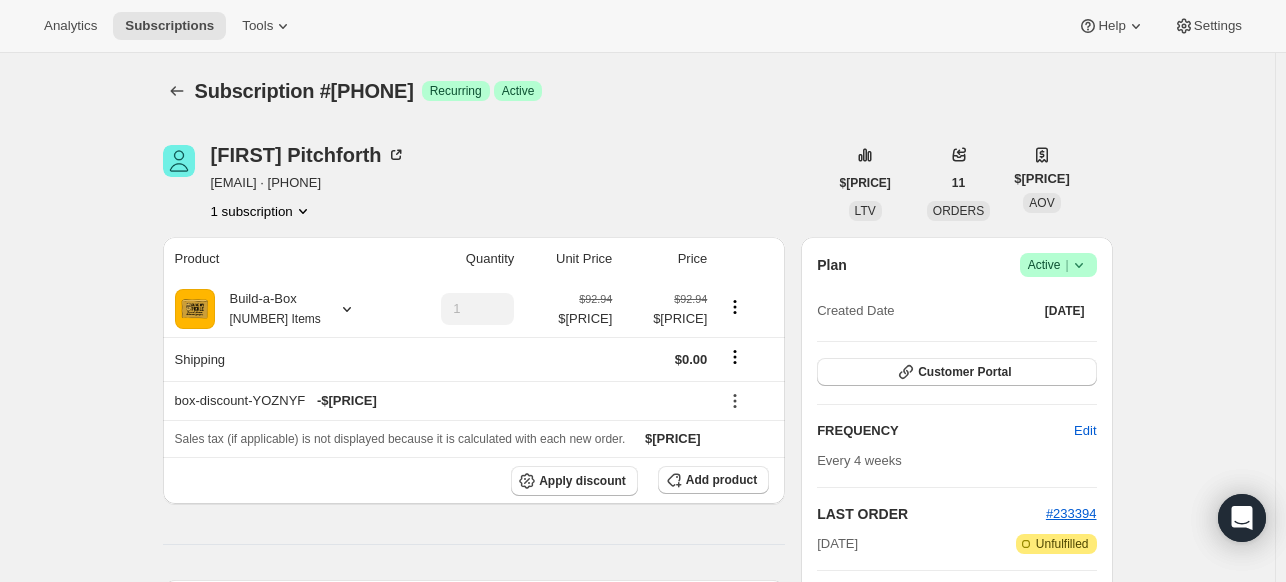 click on "Plan Success Active | Created Date [DATE]" at bounding box center [956, 289] 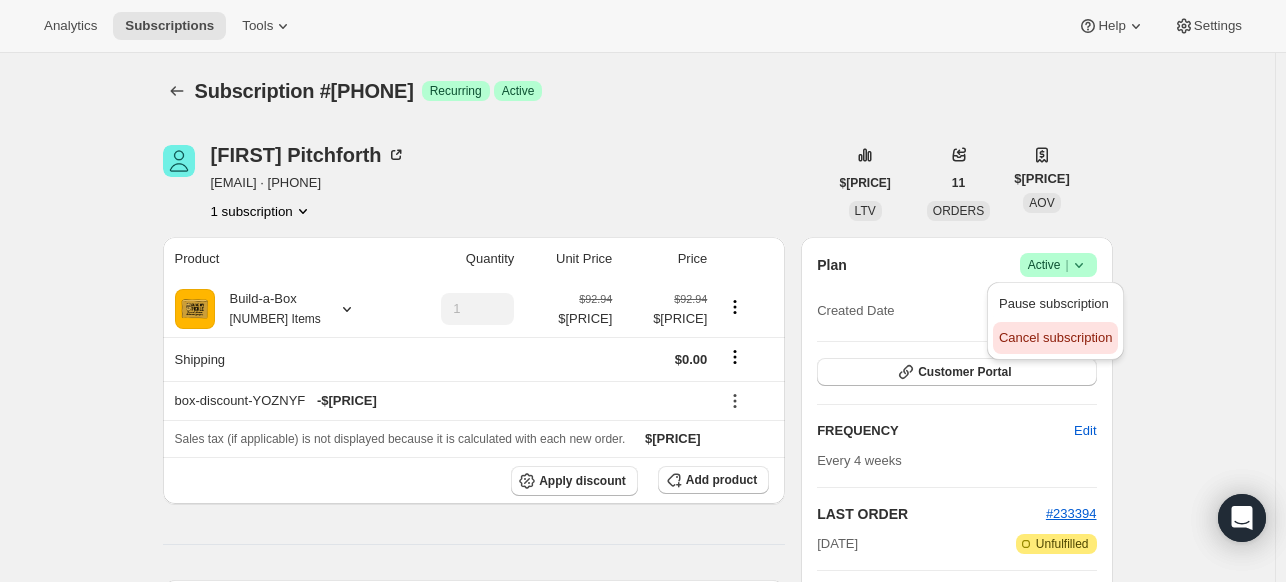 click on "Cancel subscription" at bounding box center [1055, 338] 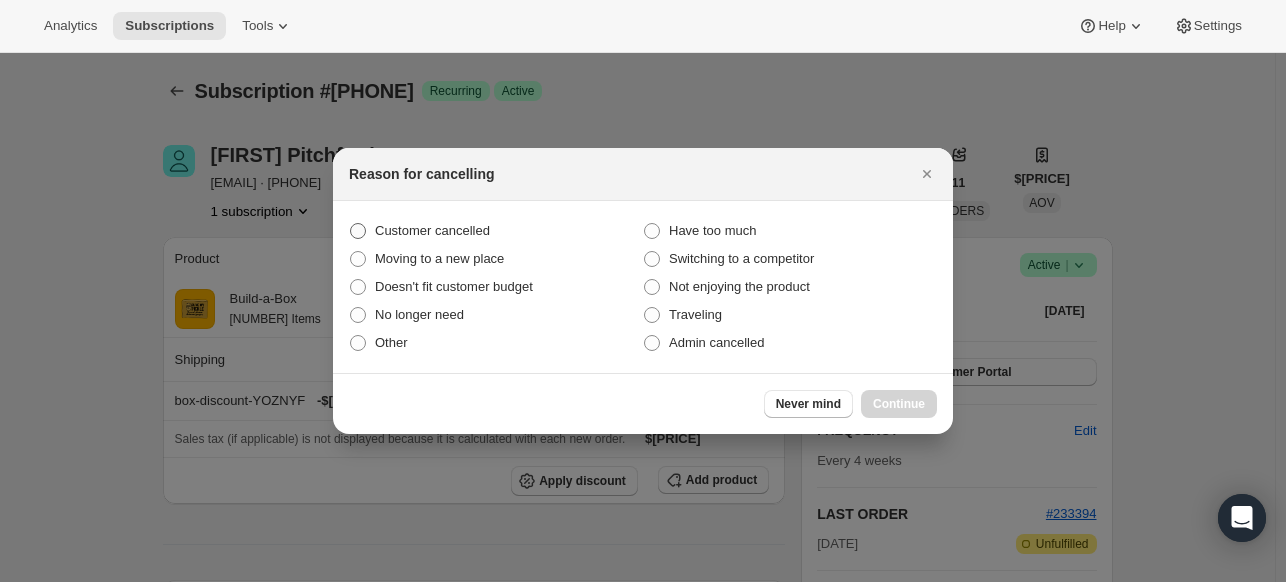 click on "Customer cancelled" at bounding box center (432, 230) 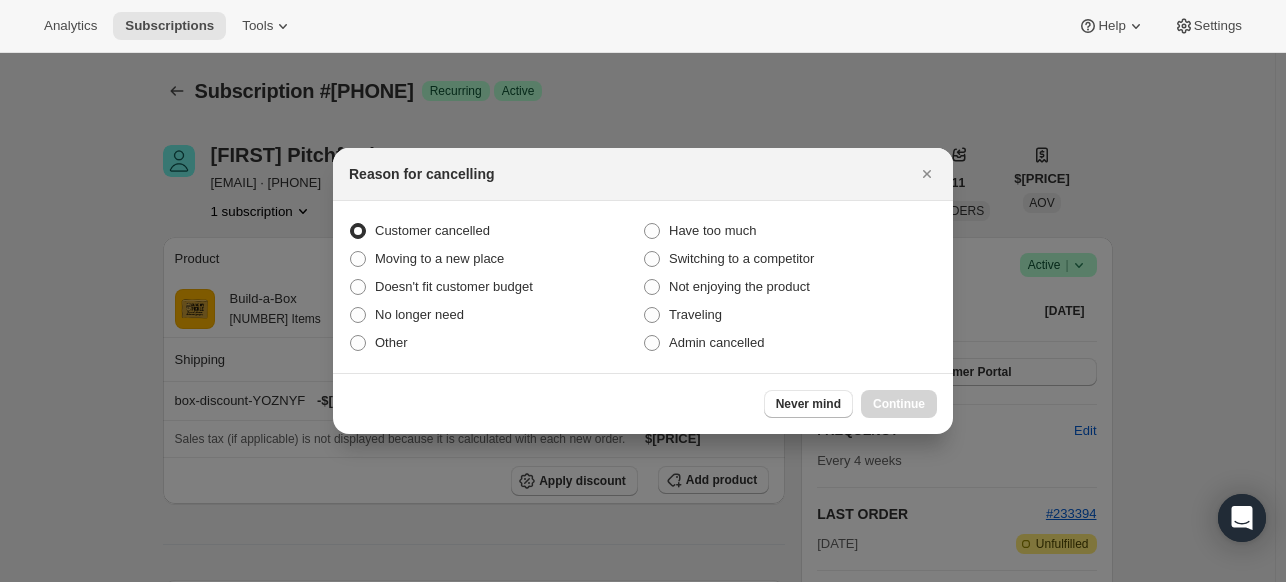 radio on "true" 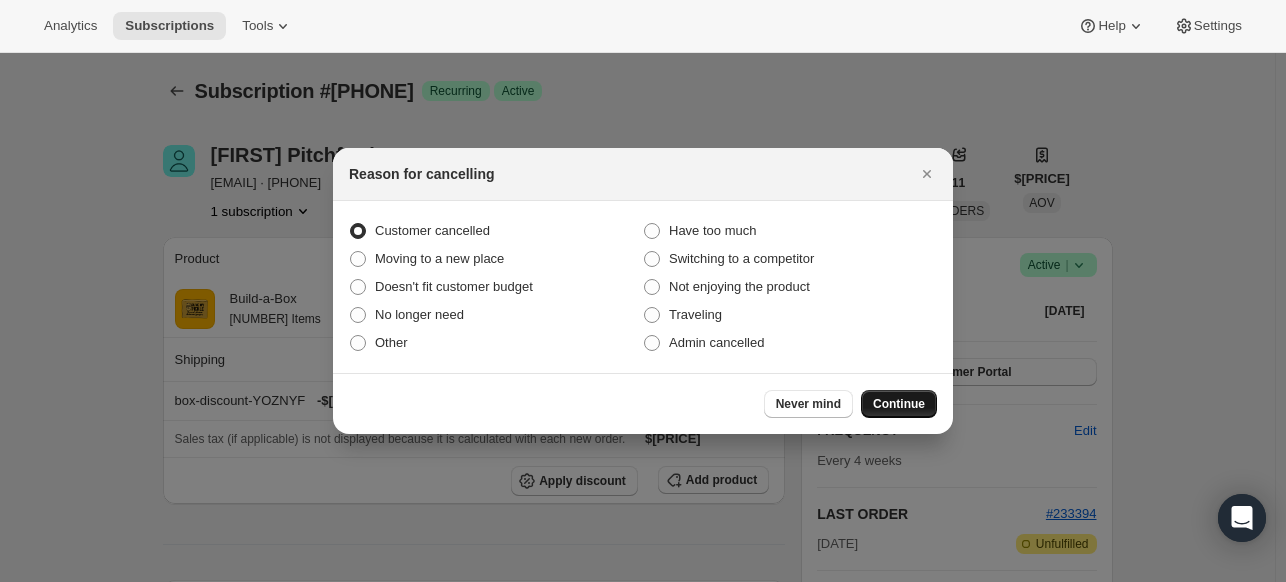 click on "Continue" at bounding box center [899, 404] 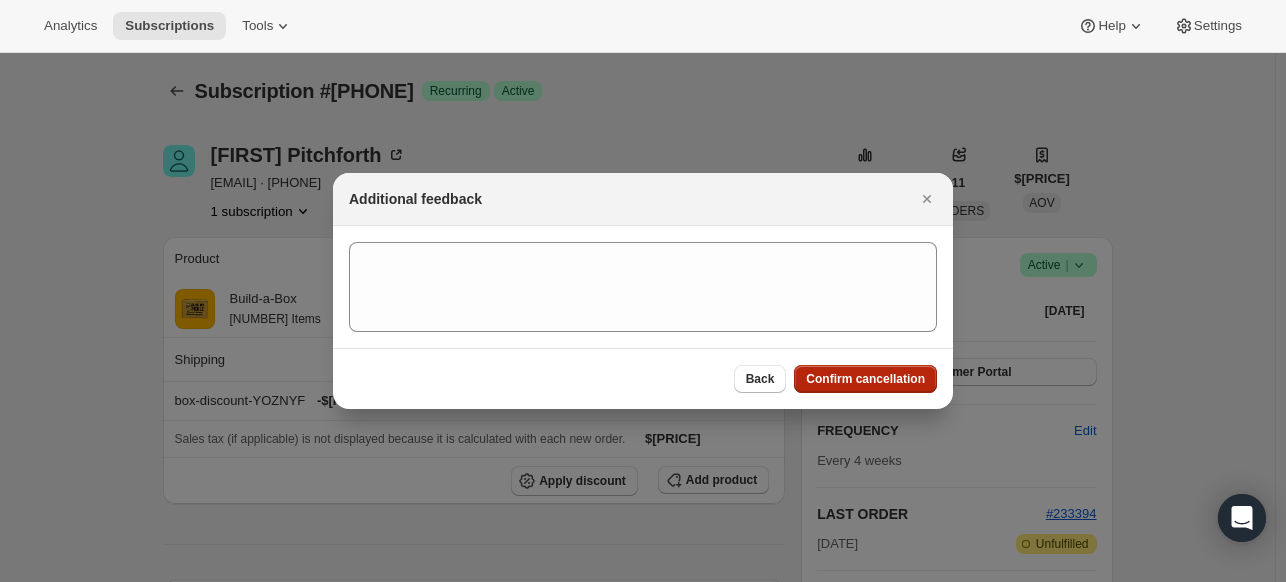 click on "Confirm cancellation" at bounding box center [865, 379] 